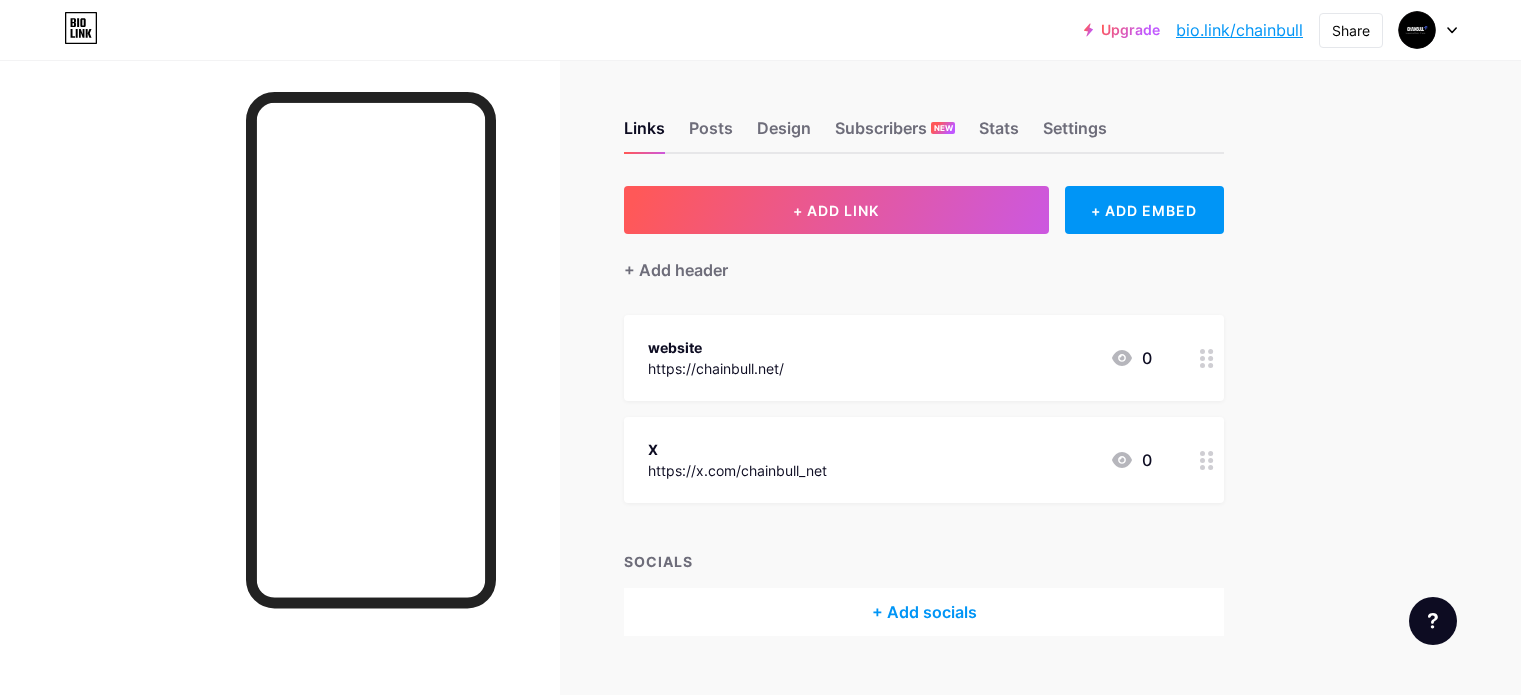 scroll, scrollTop: 0, scrollLeft: 0, axis: both 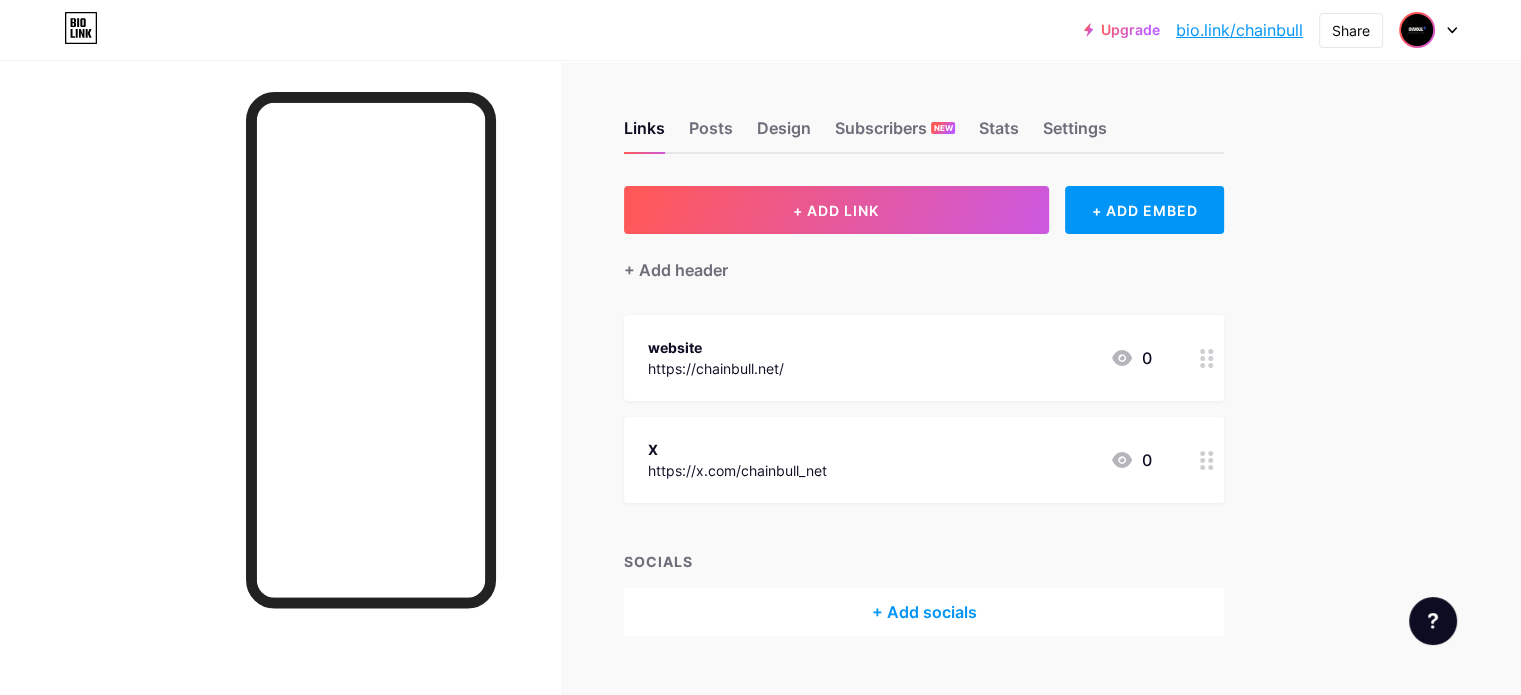 click at bounding box center [1417, 30] 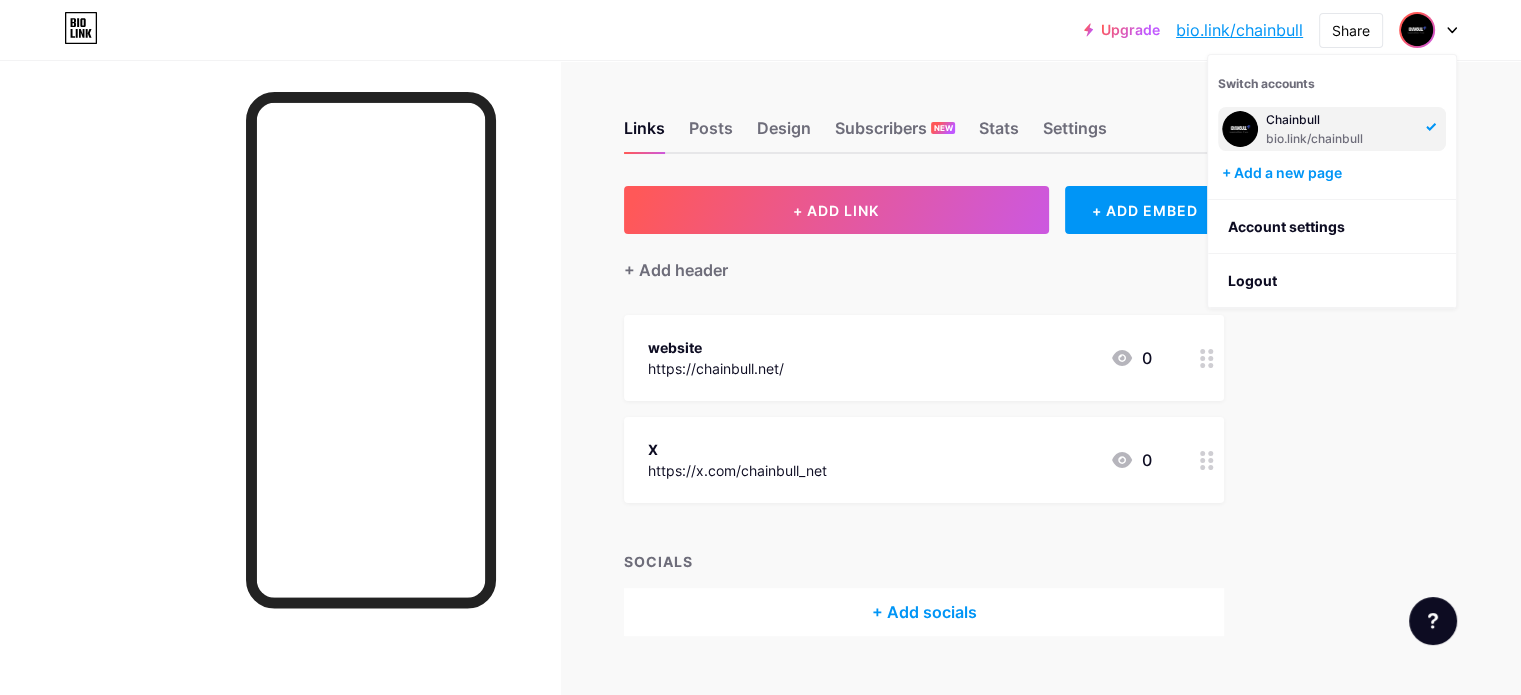 click on "bio.link/[USERNAME]" at bounding box center (1340, 139) 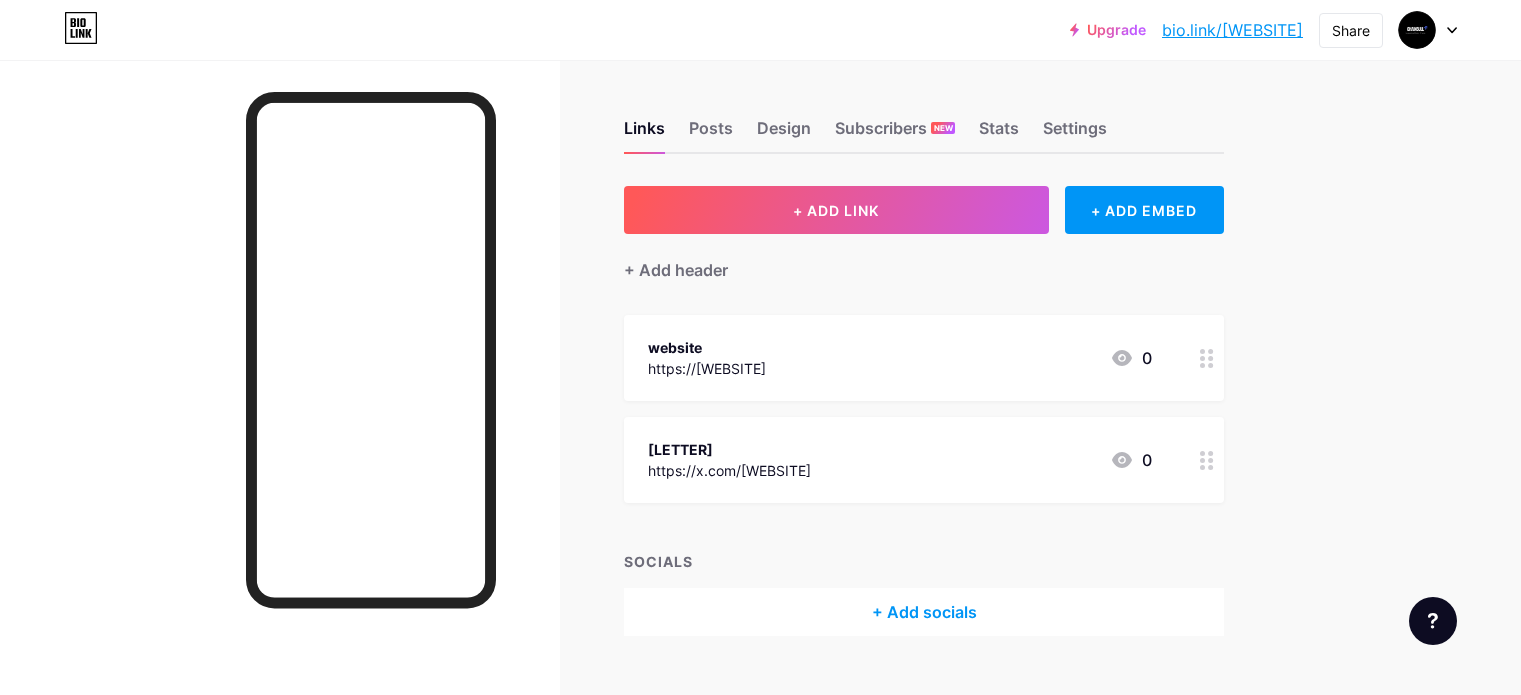 scroll, scrollTop: 0, scrollLeft: 0, axis: both 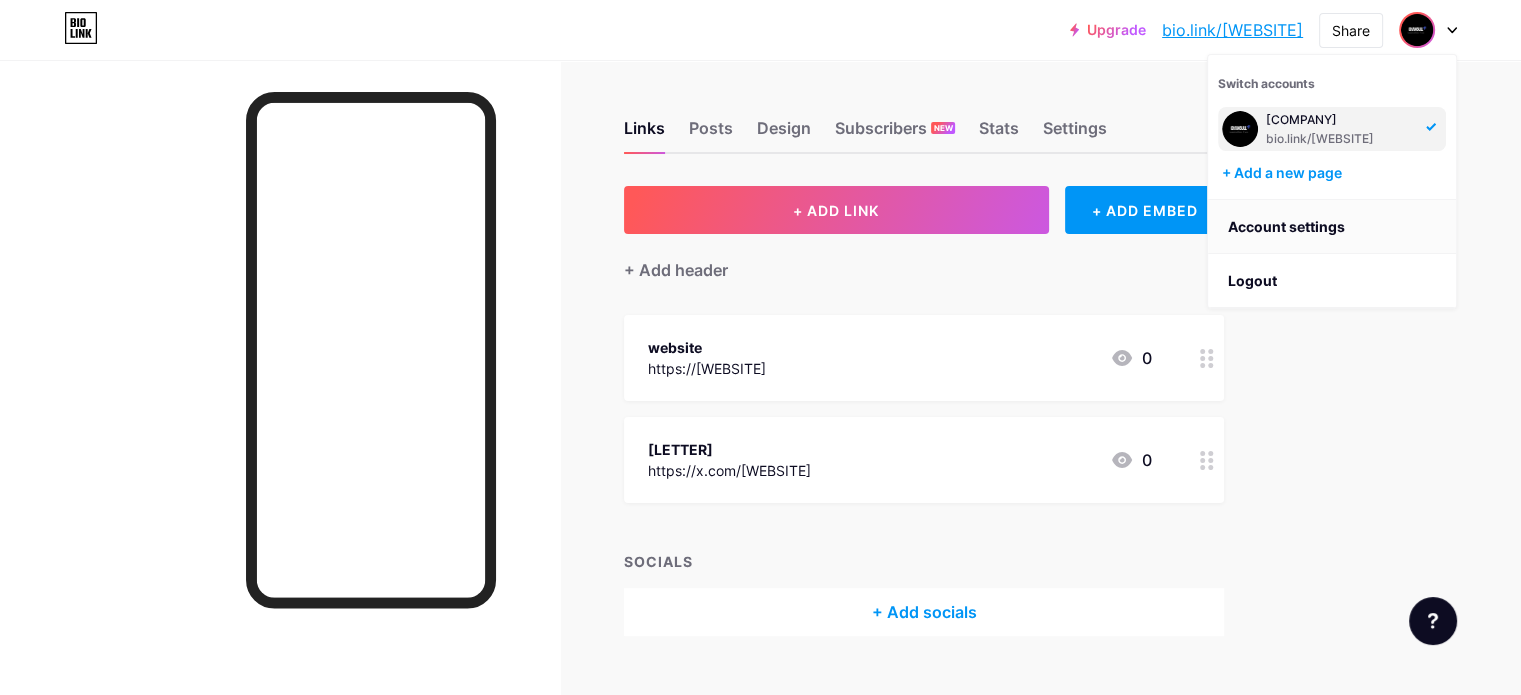 click on "Account settings" at bounding box center (1332, 227) 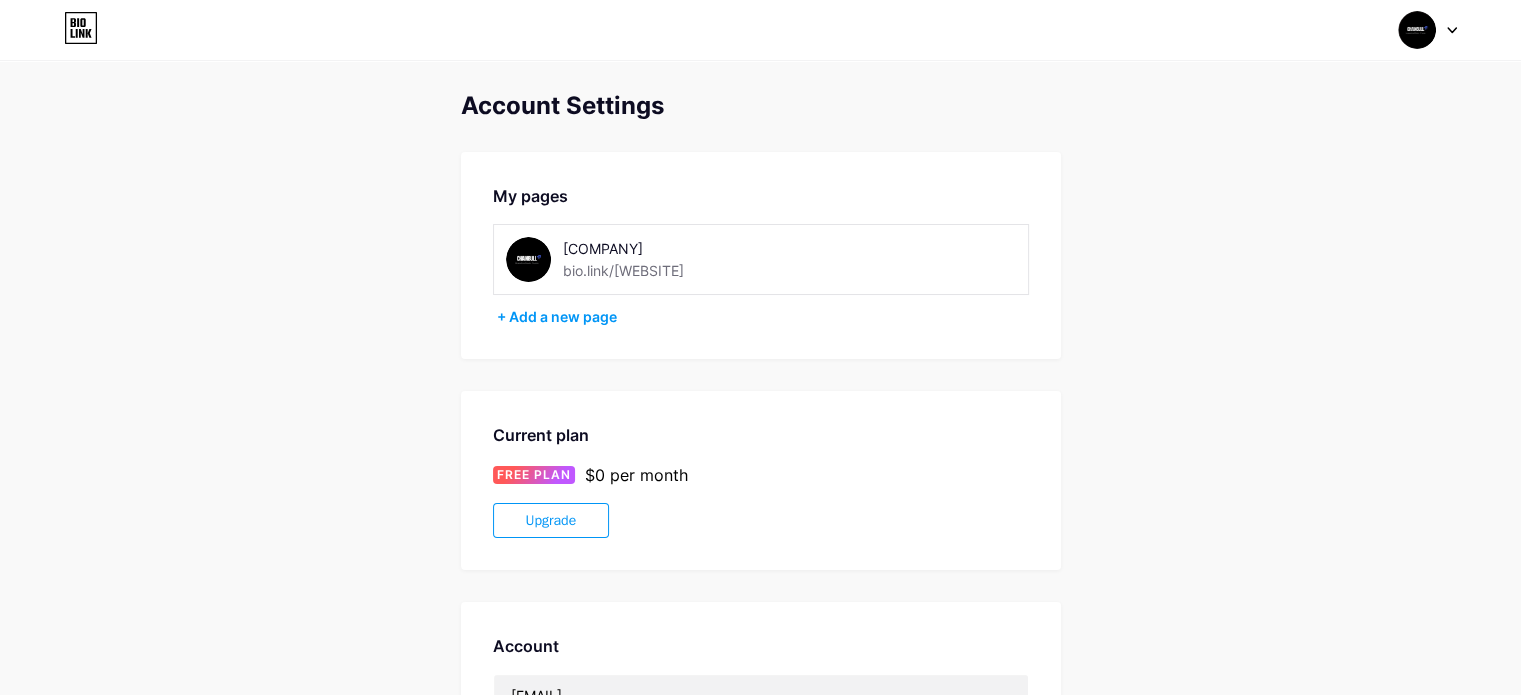 click at bounding box center (1428, 30) 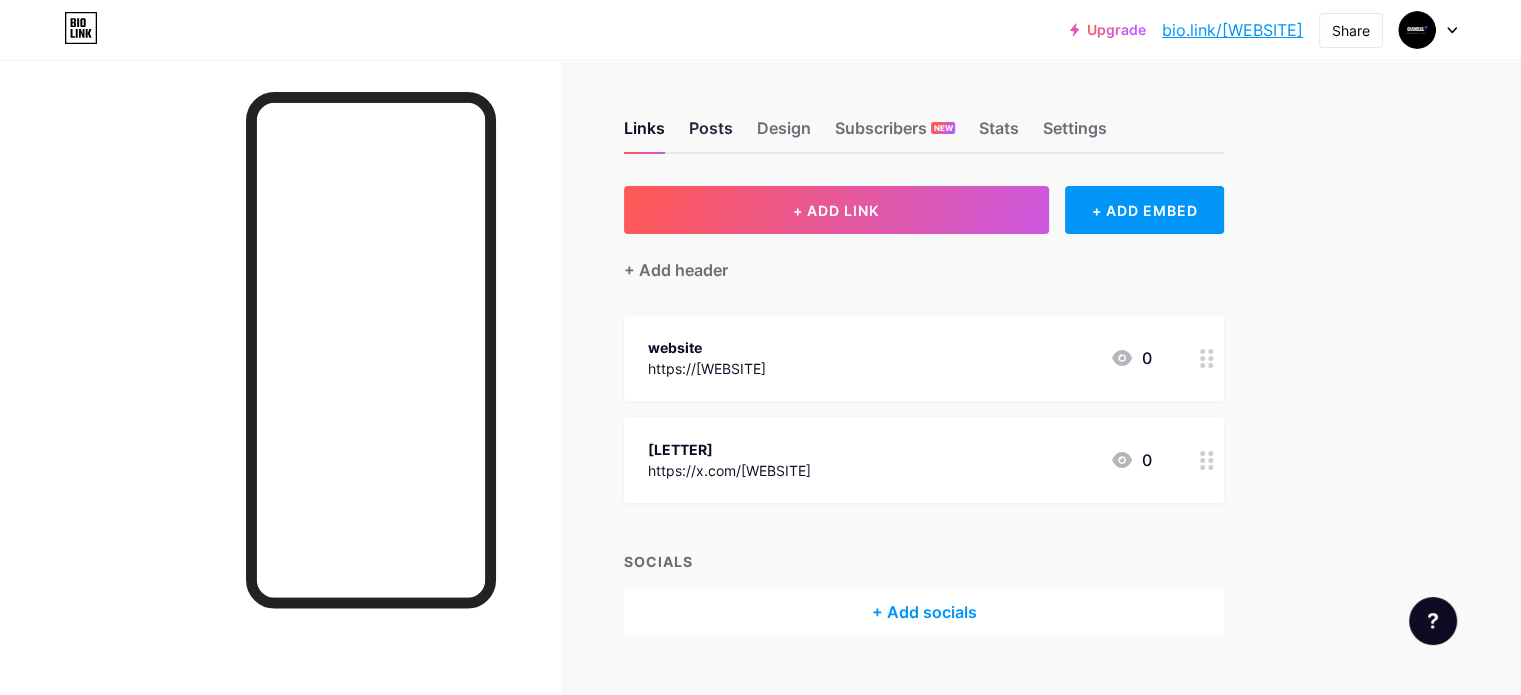 click on "Posts" at bounding box center (711, 134) 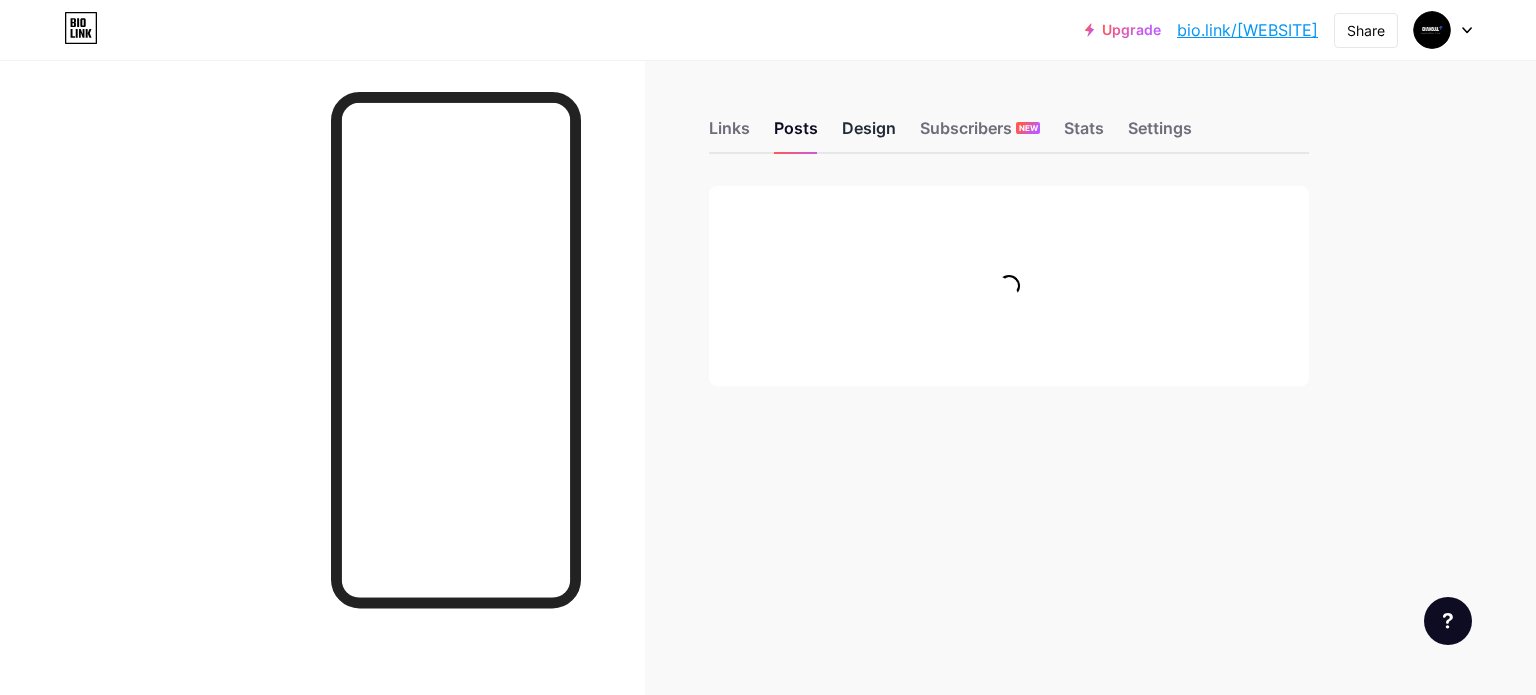 click on "Design" at bounding box center [869, 134] 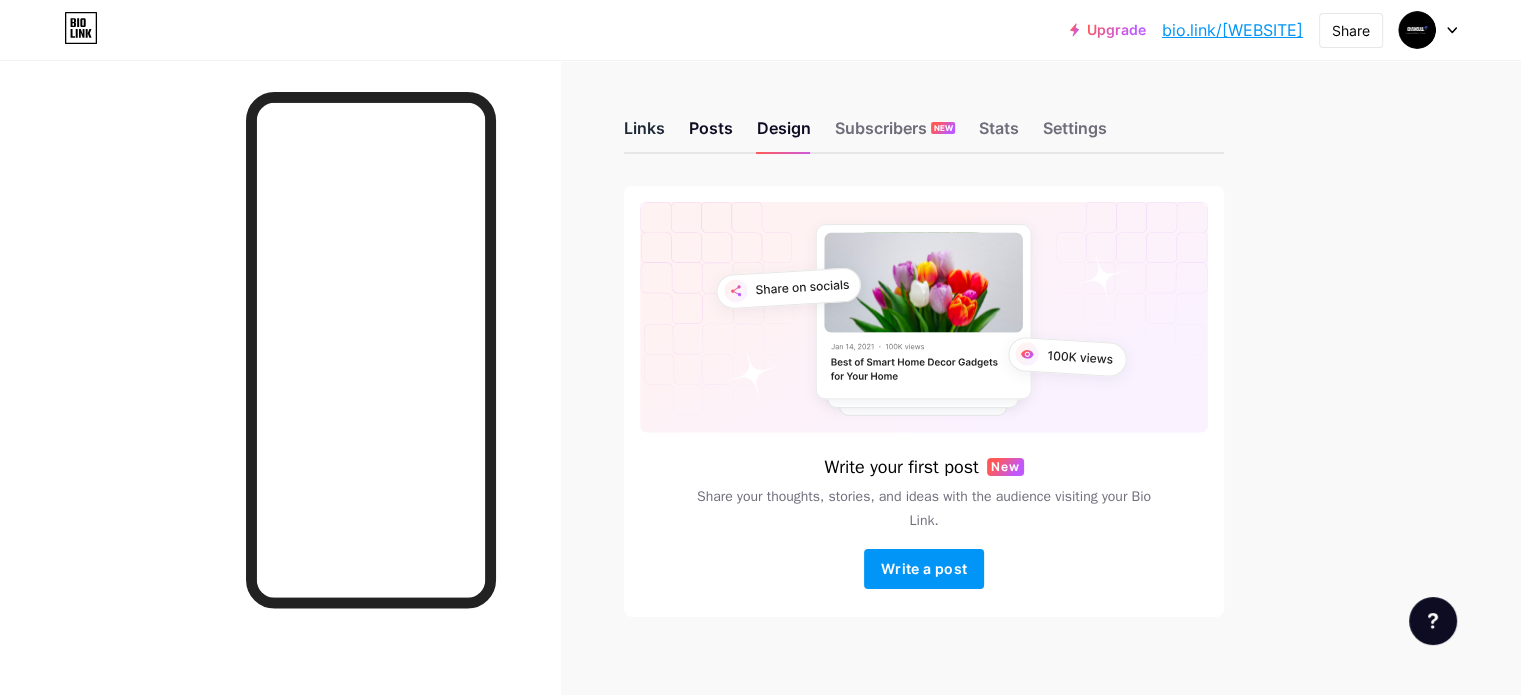click on "Links" at bounding box center [644, 134] 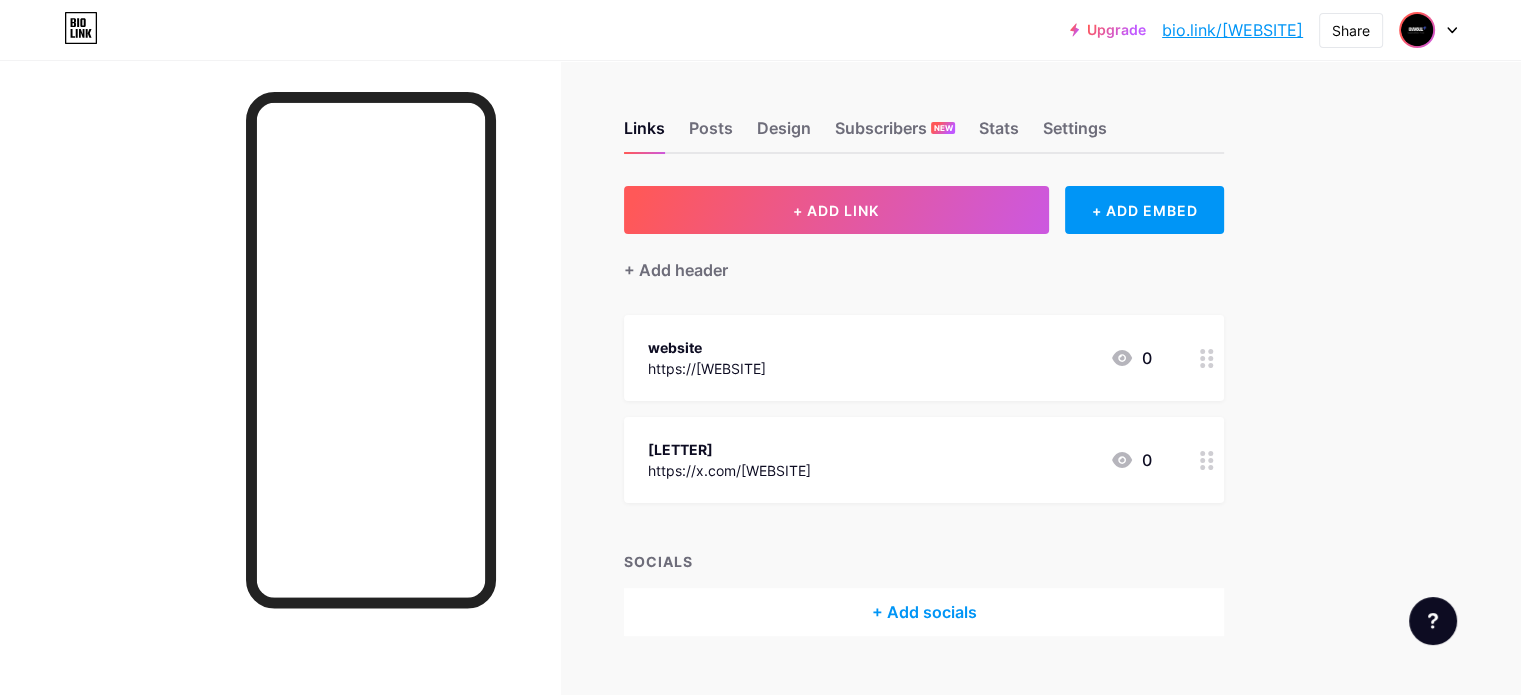 click at bounding box center (1417, 30) 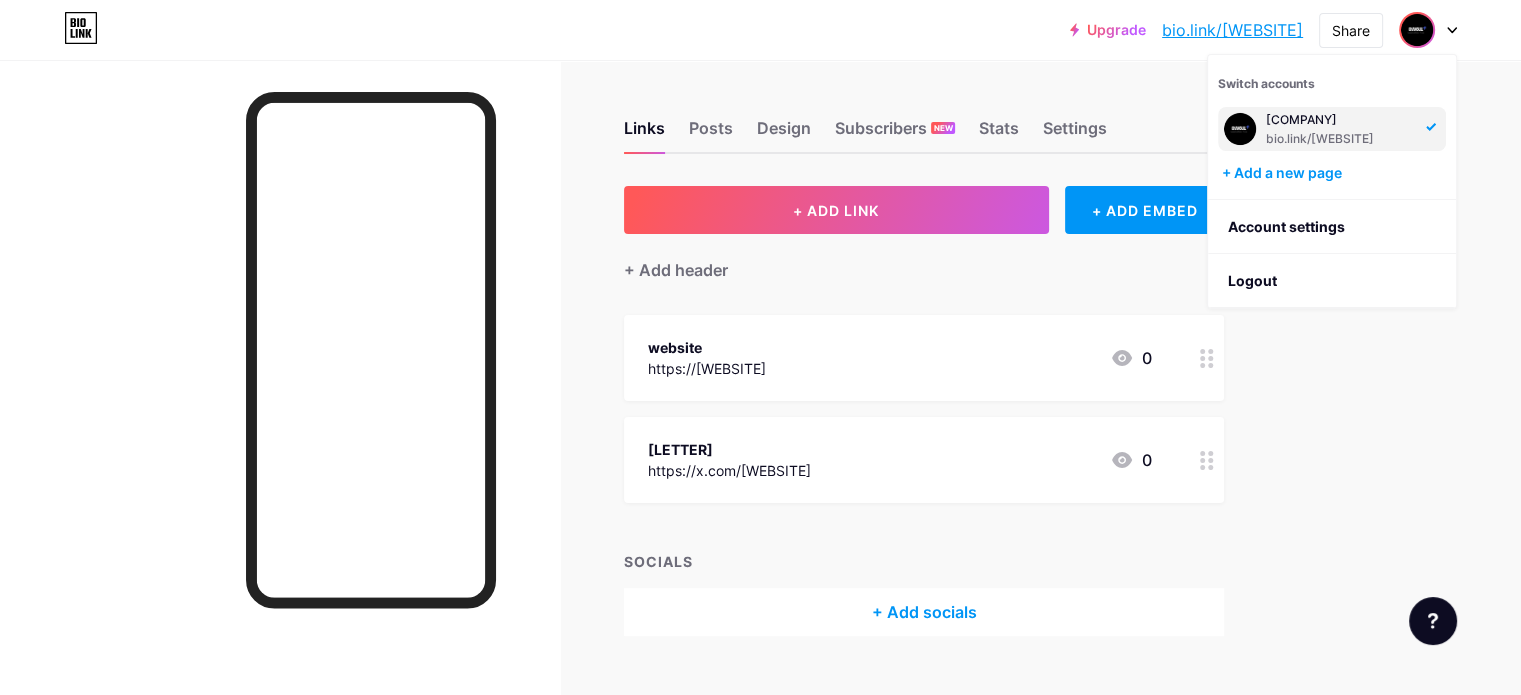 click at bounding box center [1240, 129] 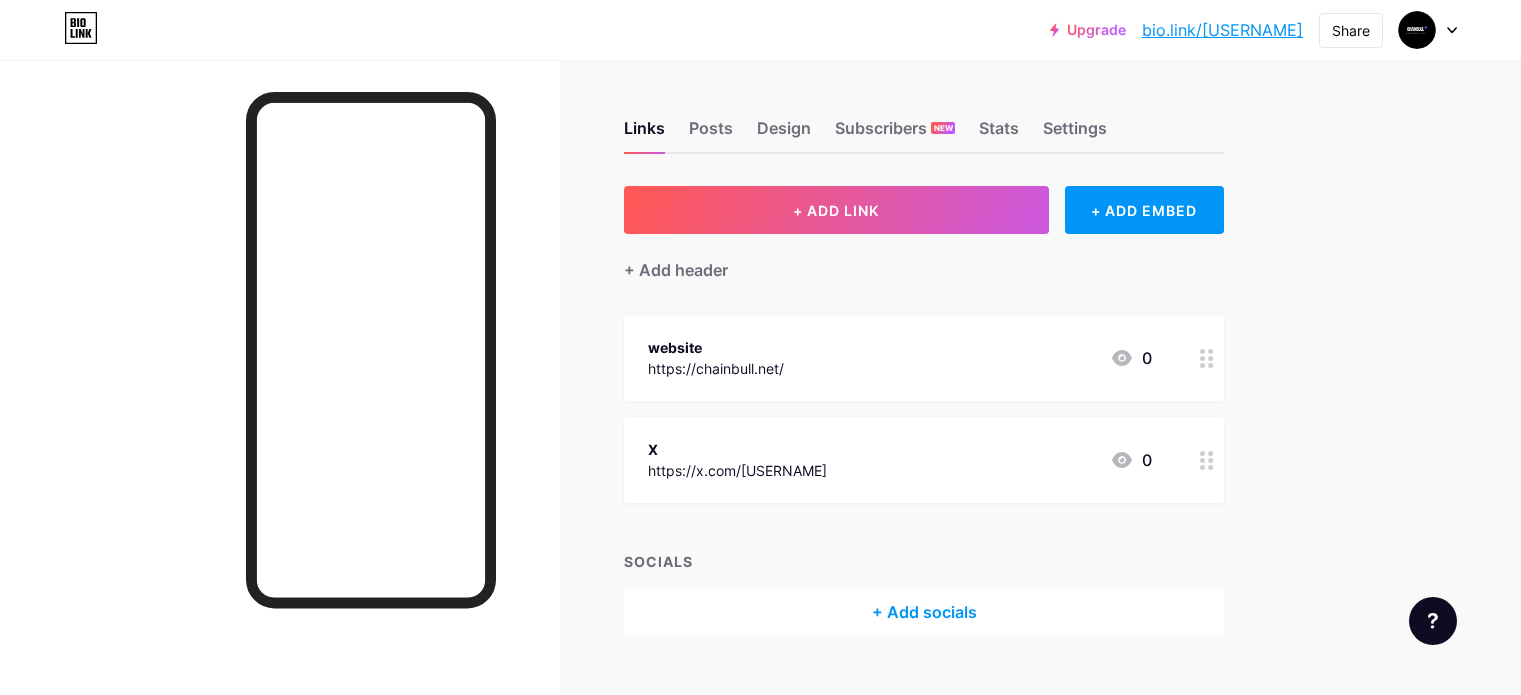 scroll, scrollTop: 0, scrollLeft: 0, axis: both 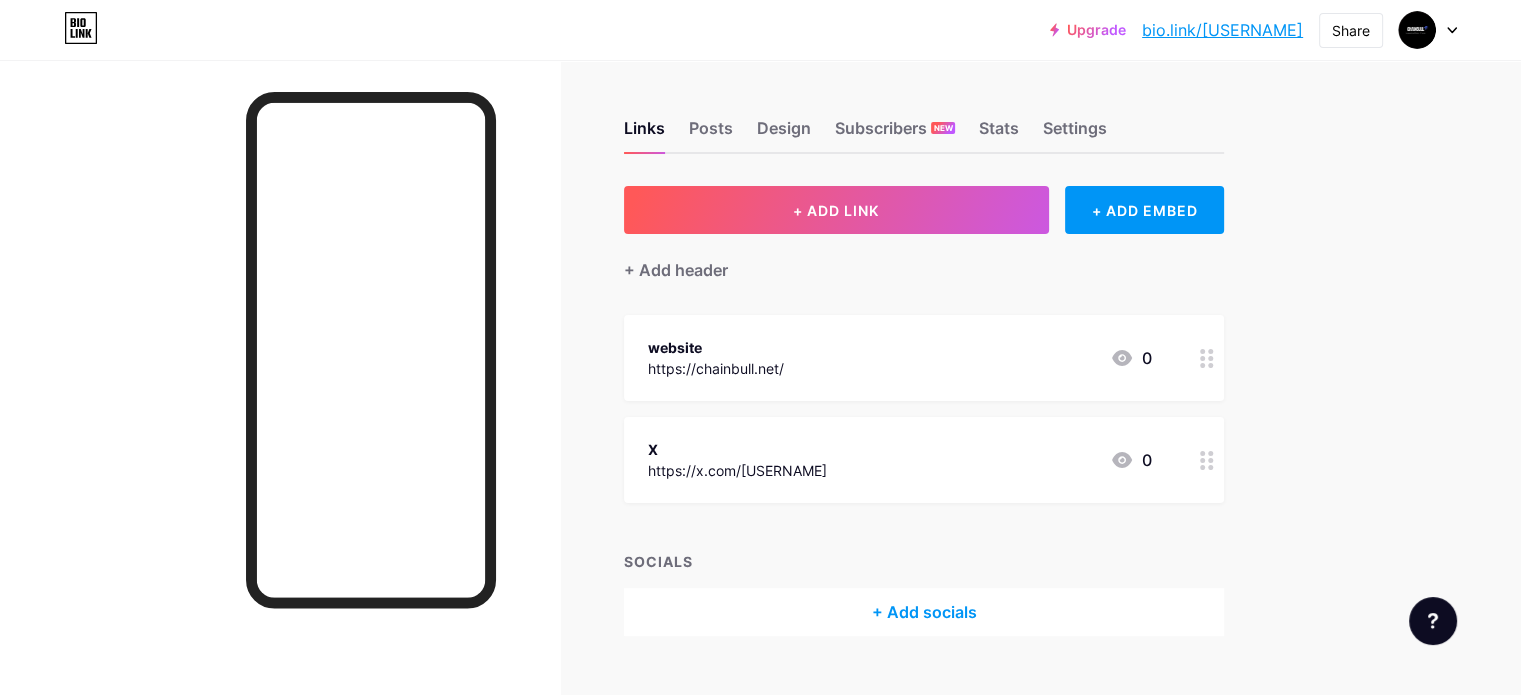drag, startPoint x: 584, startPoint y: 211, endPoint x: 647, endPoint y: 163, distance: 79.20227 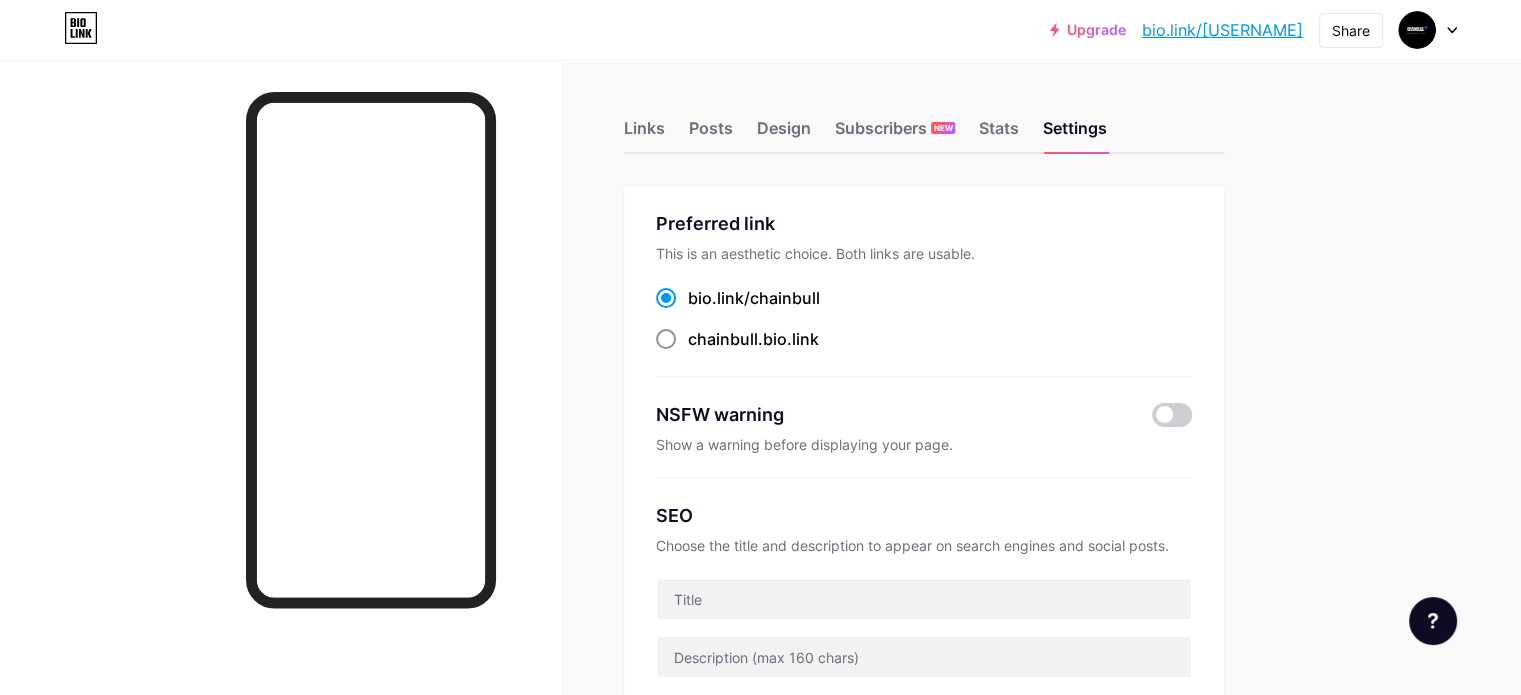 click at bounding box center [666, 298] 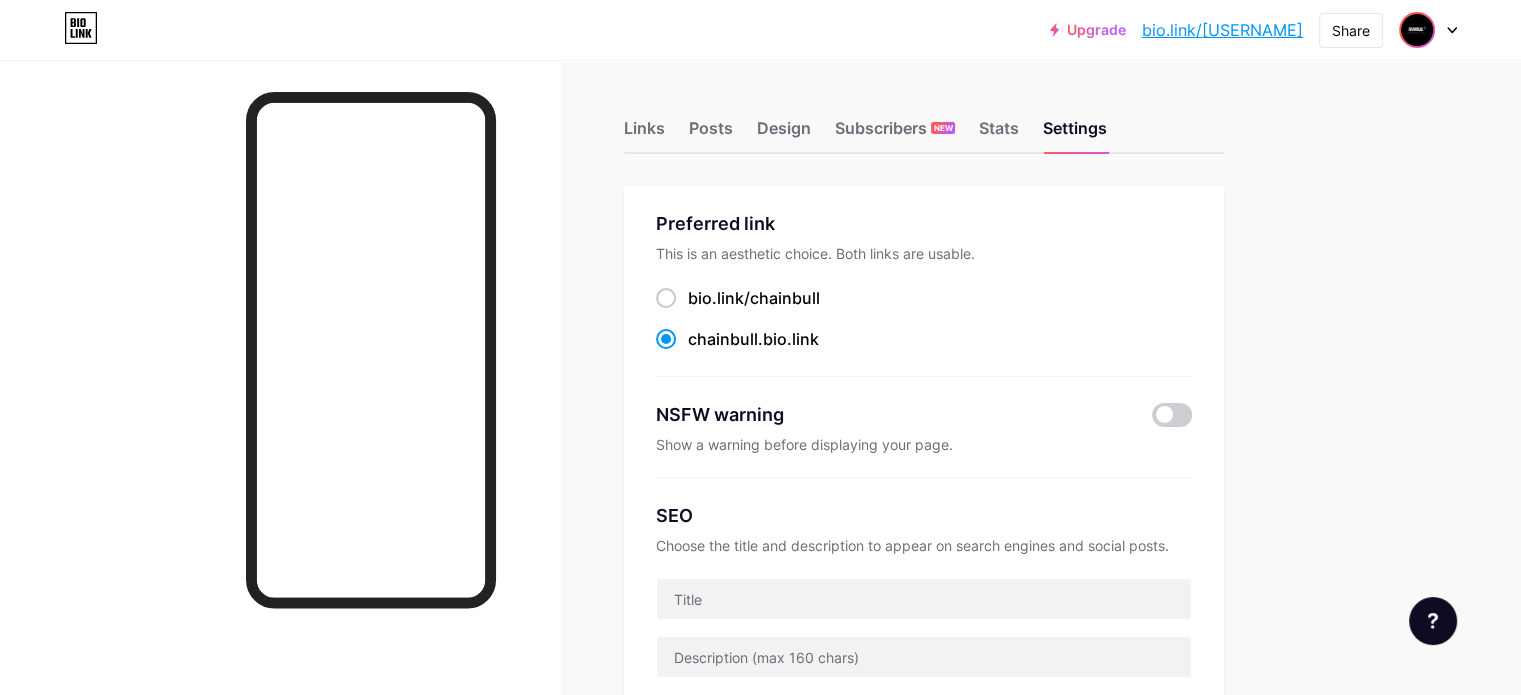 click at bounding box center (1417, 30) 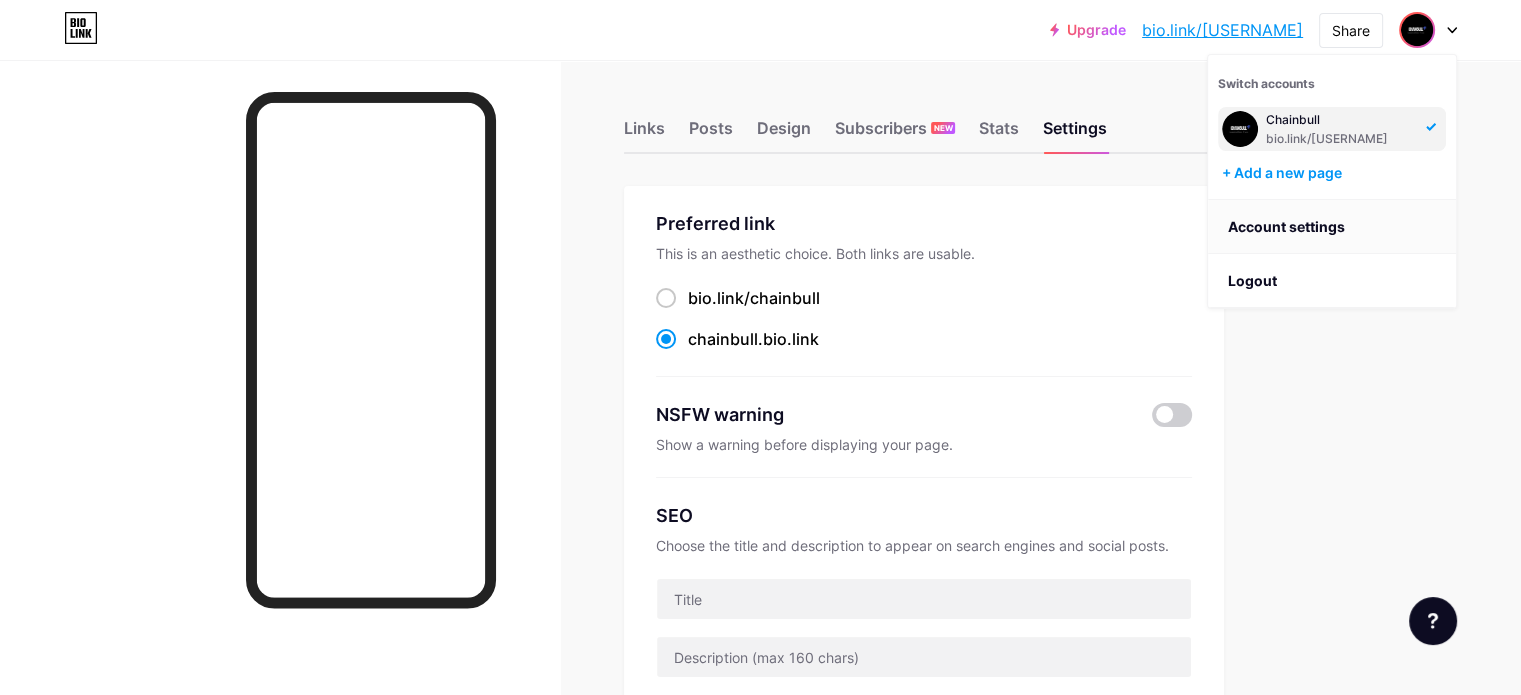 click on "Account settings" at bounding box center (1332, 227) 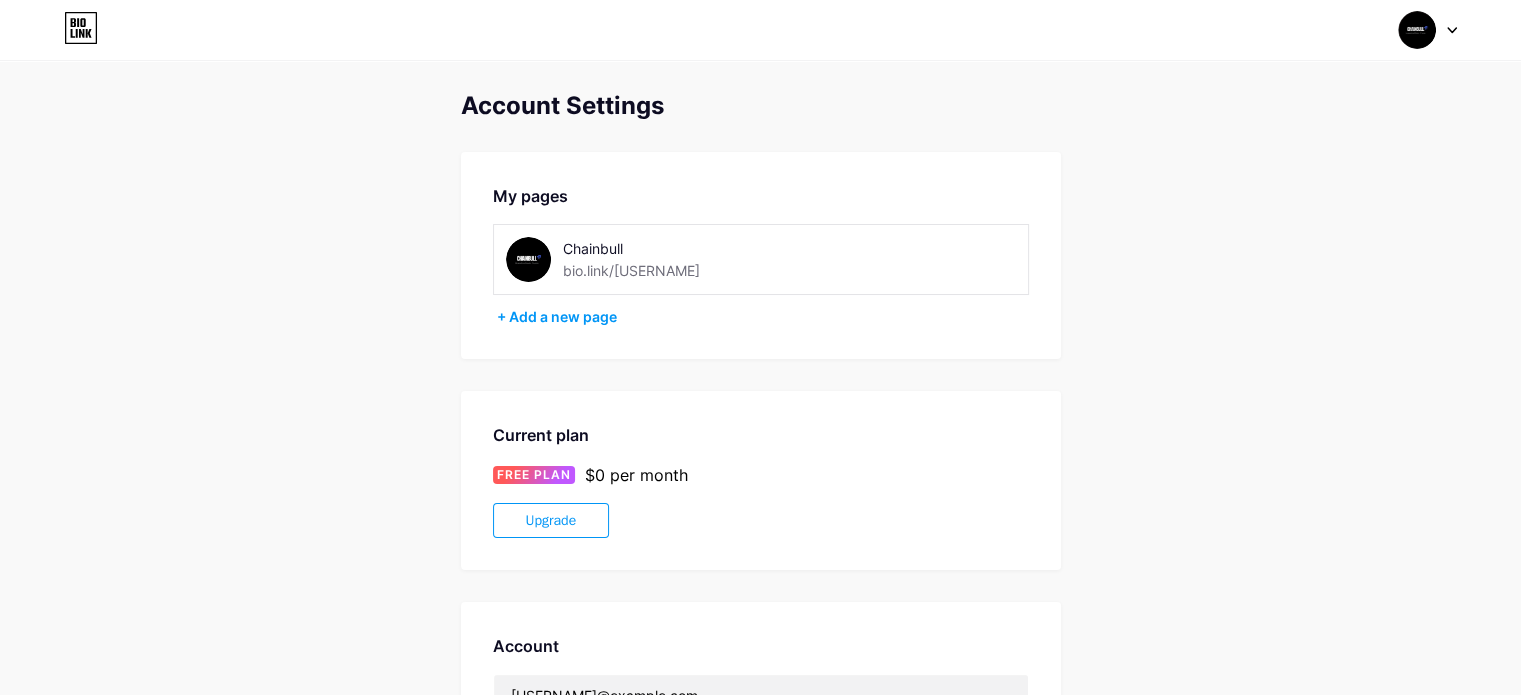 click at bounding box center [1452, 30] 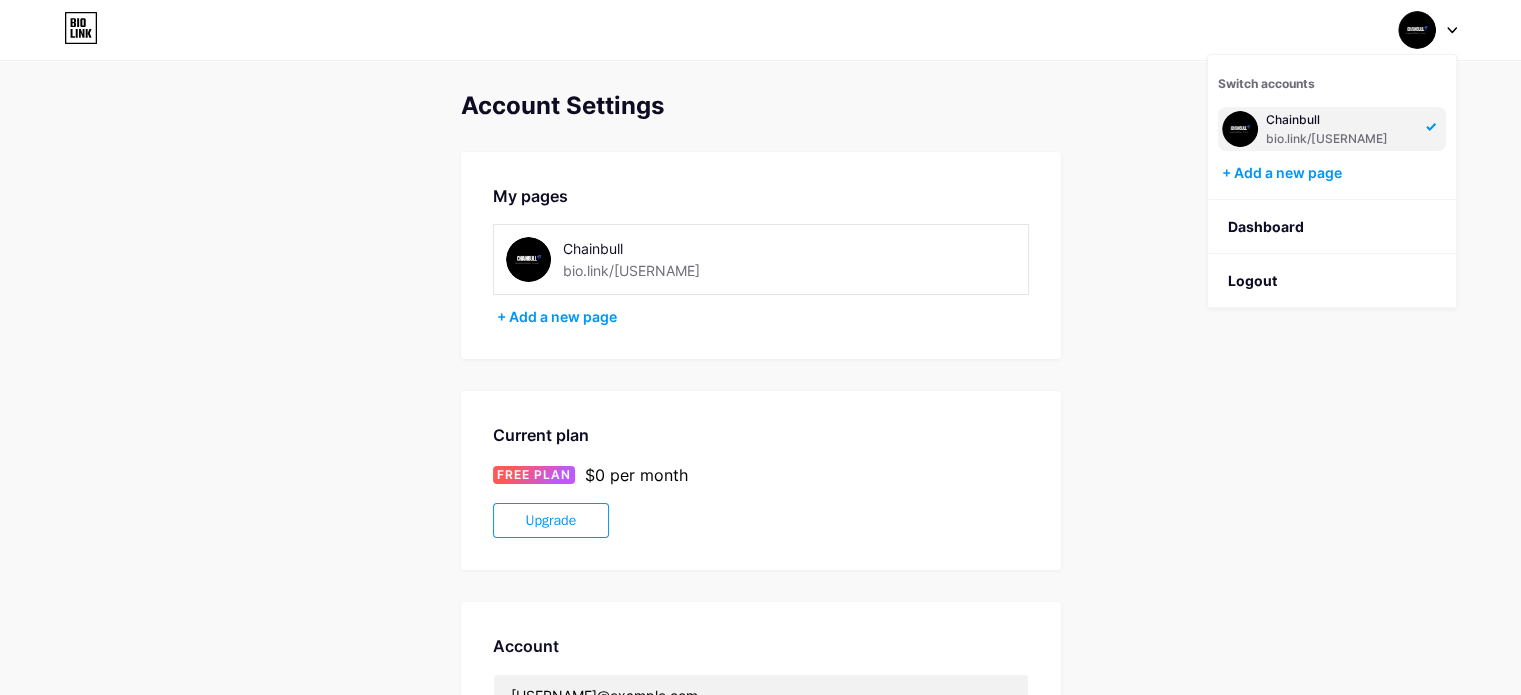 click at bounding box center [1240, 129] 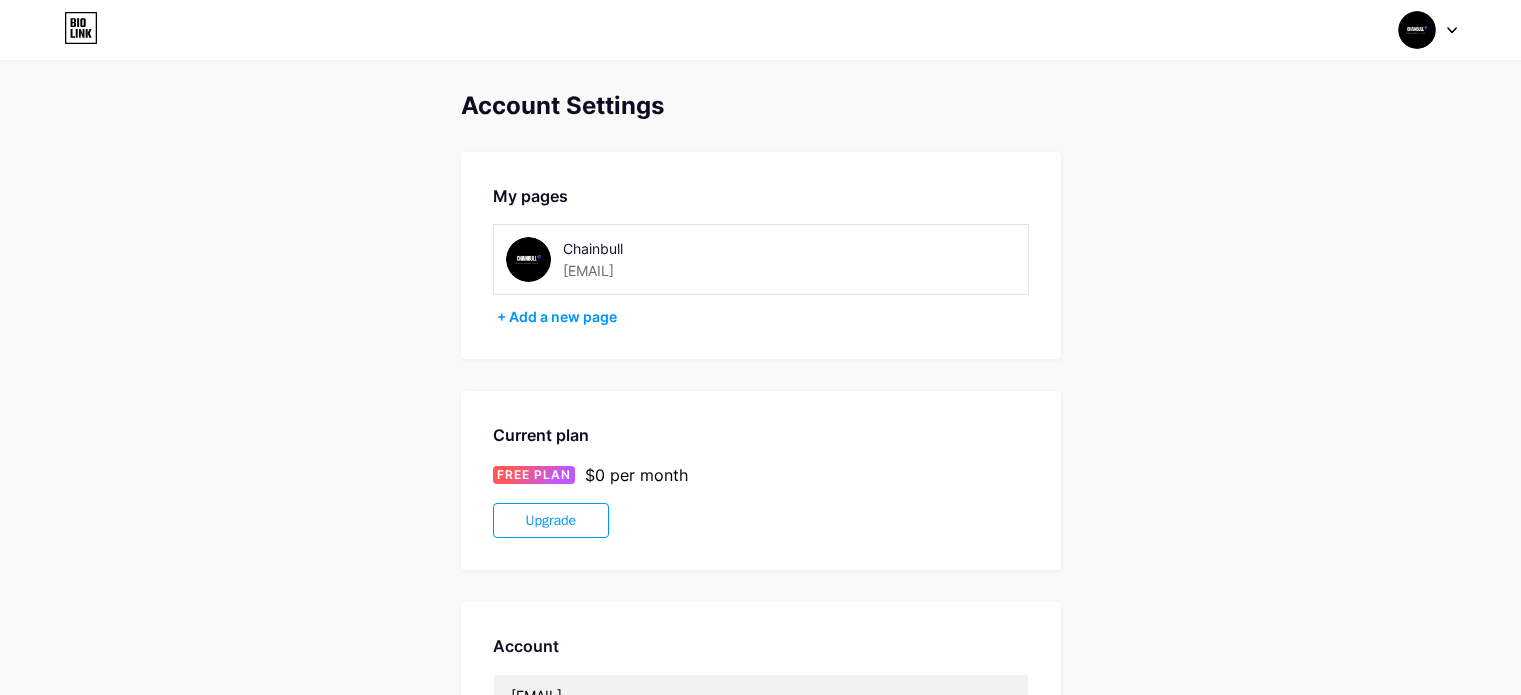 scroll, scrollTop: 0, scrollLeft: 0, axis: both 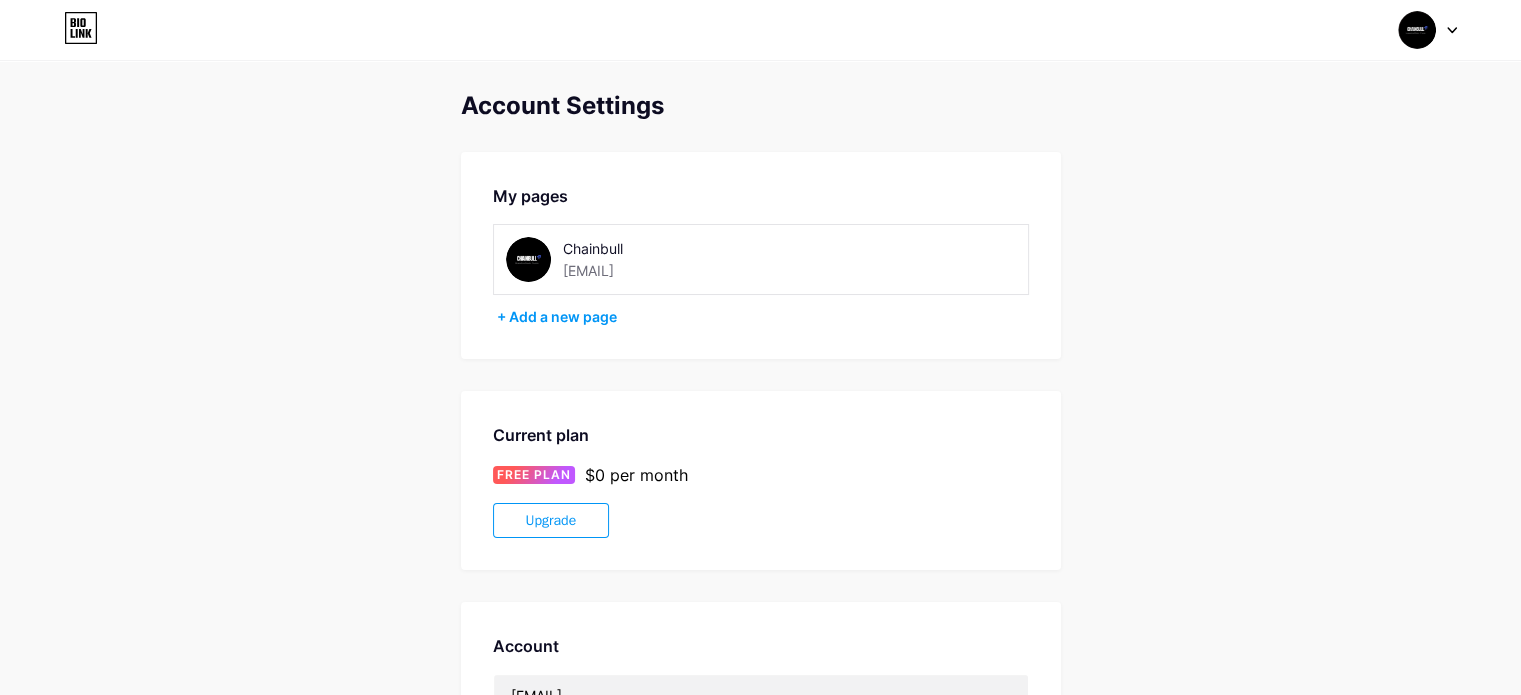 click at bounding box center (528, 259) 